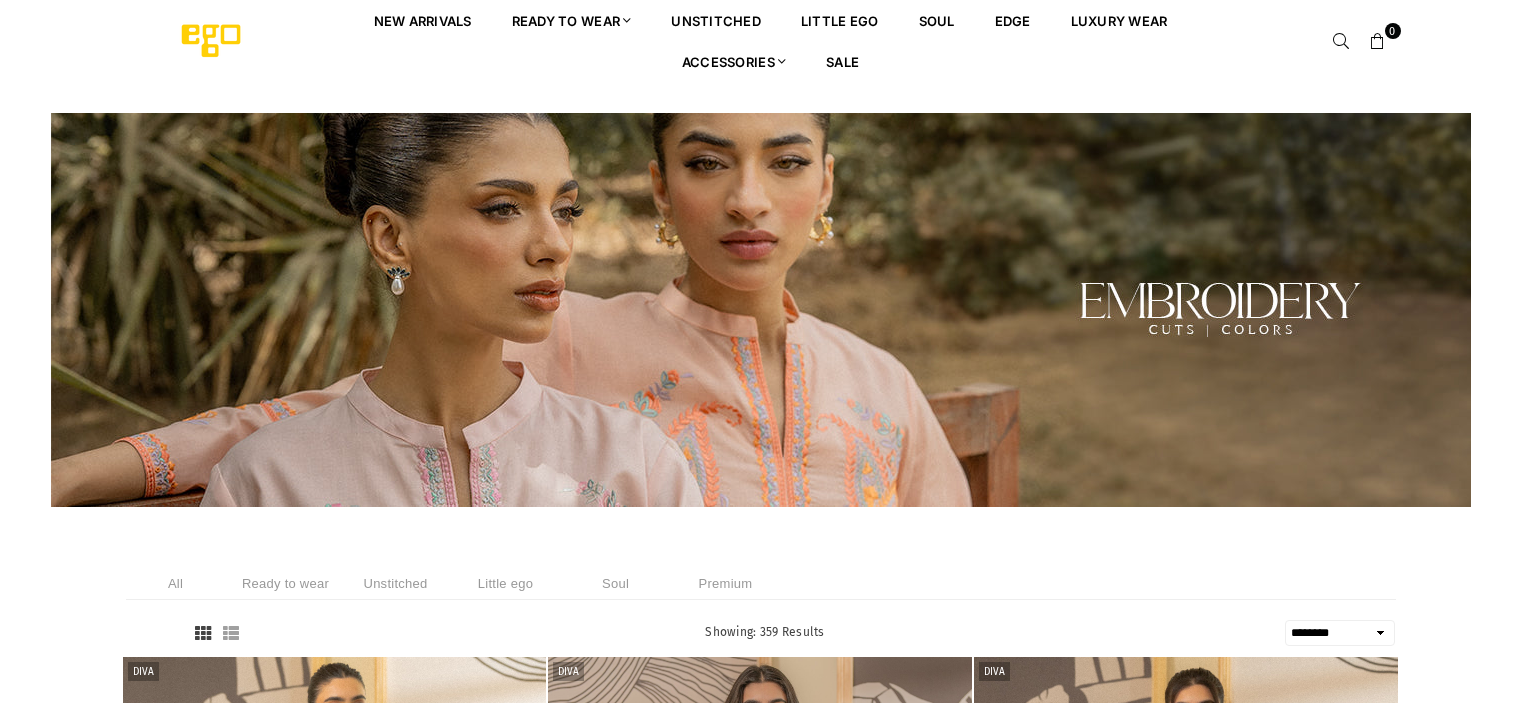 select on "******" 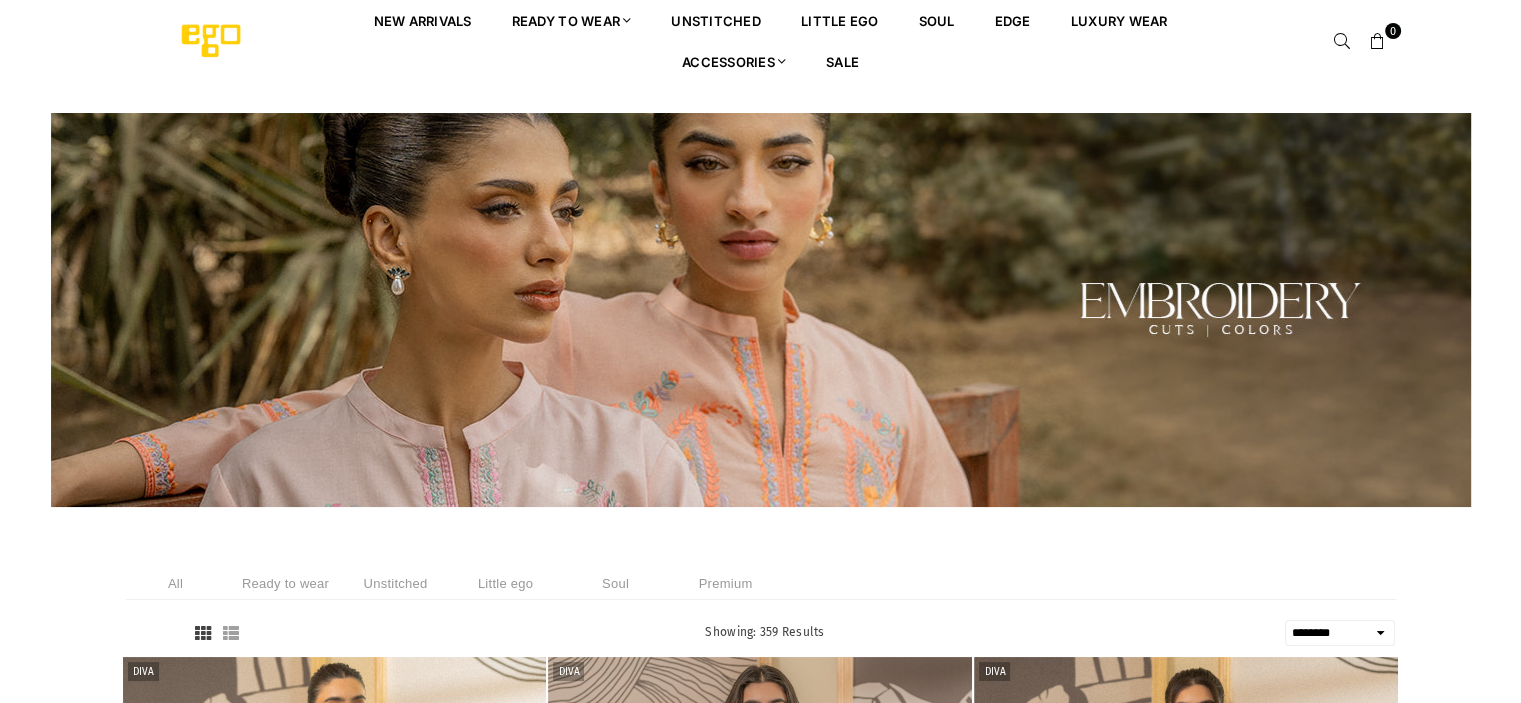 scroll, scrollTop: 0, scrollLeft: 0, axis: both 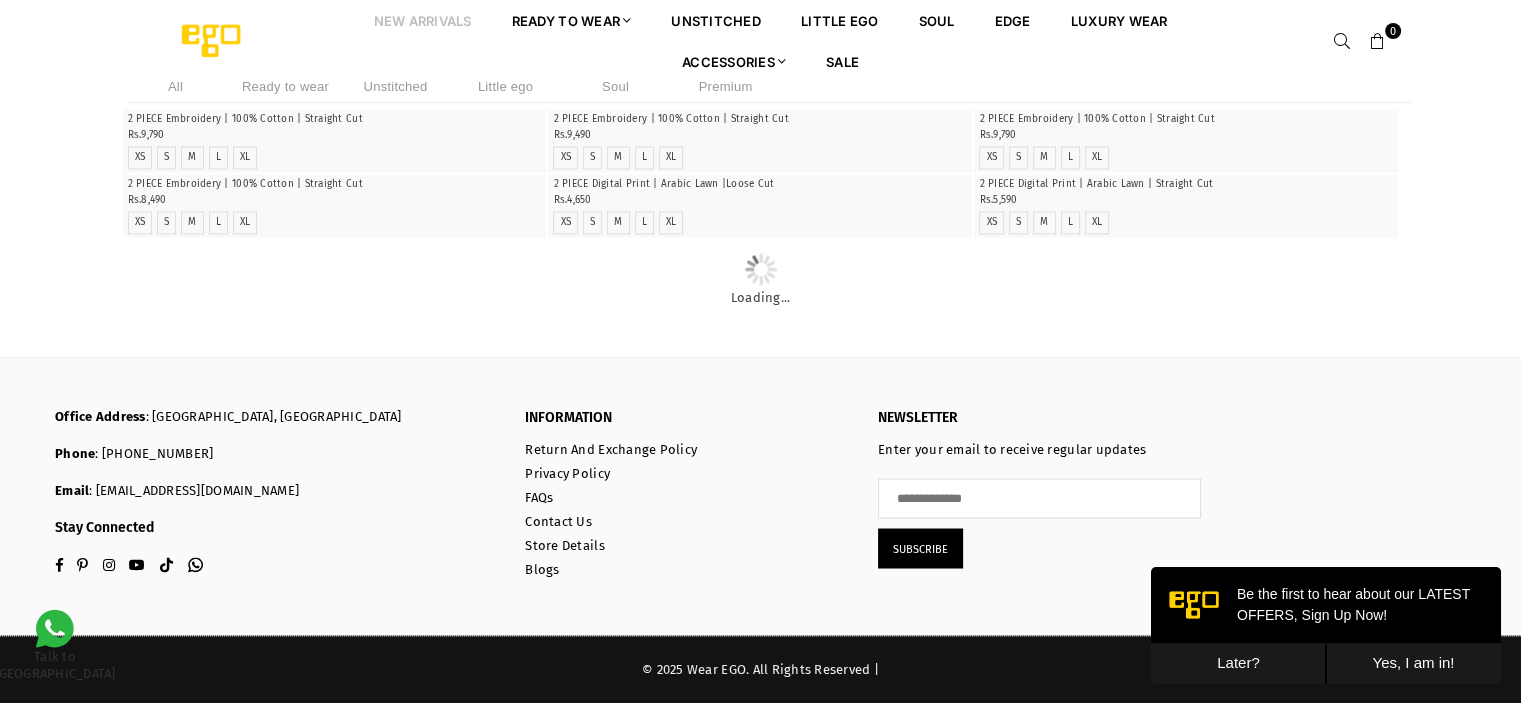 click at bounding box center [760, -21] 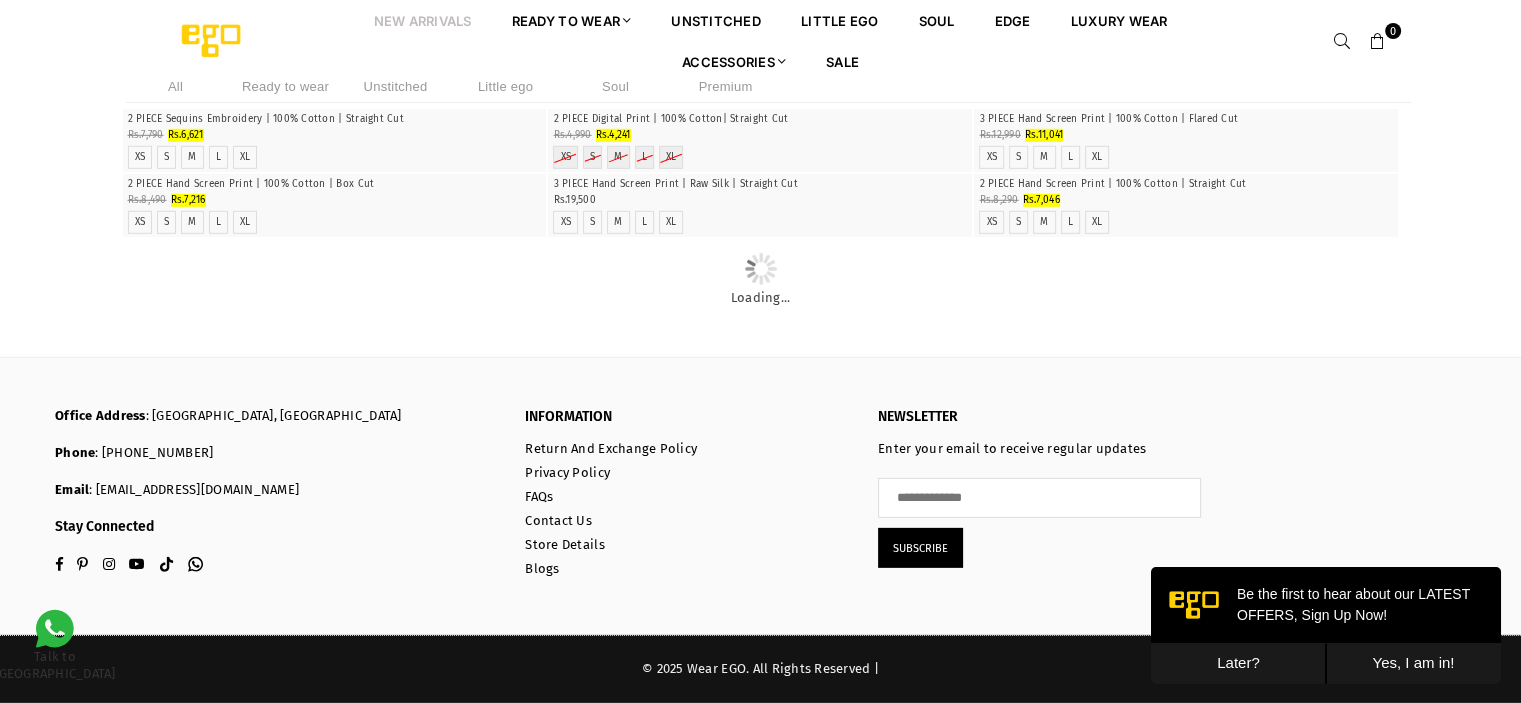 scroll, scrollTop: 30534, scrollLeft: 0, axis: vertical 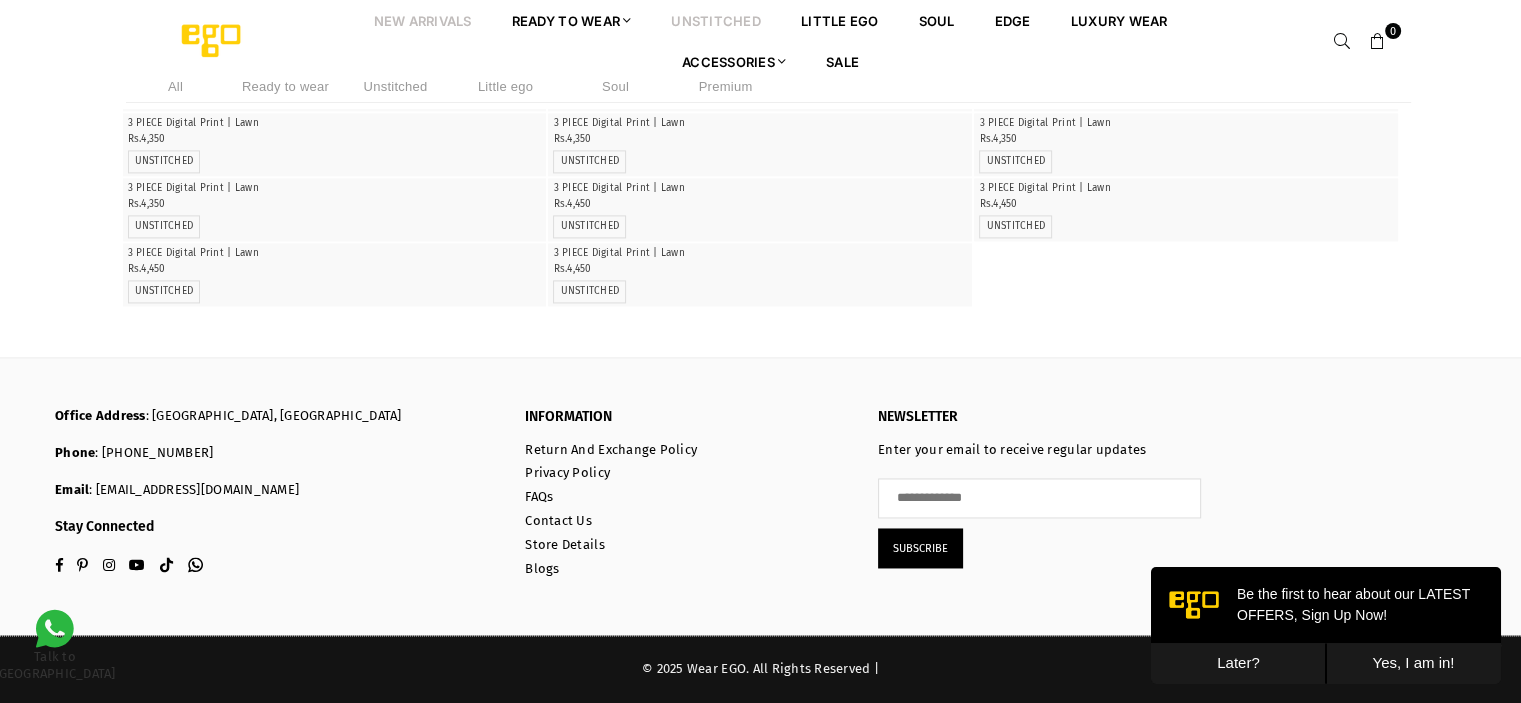 click on "unstitched" at bounding box center (716, 20) 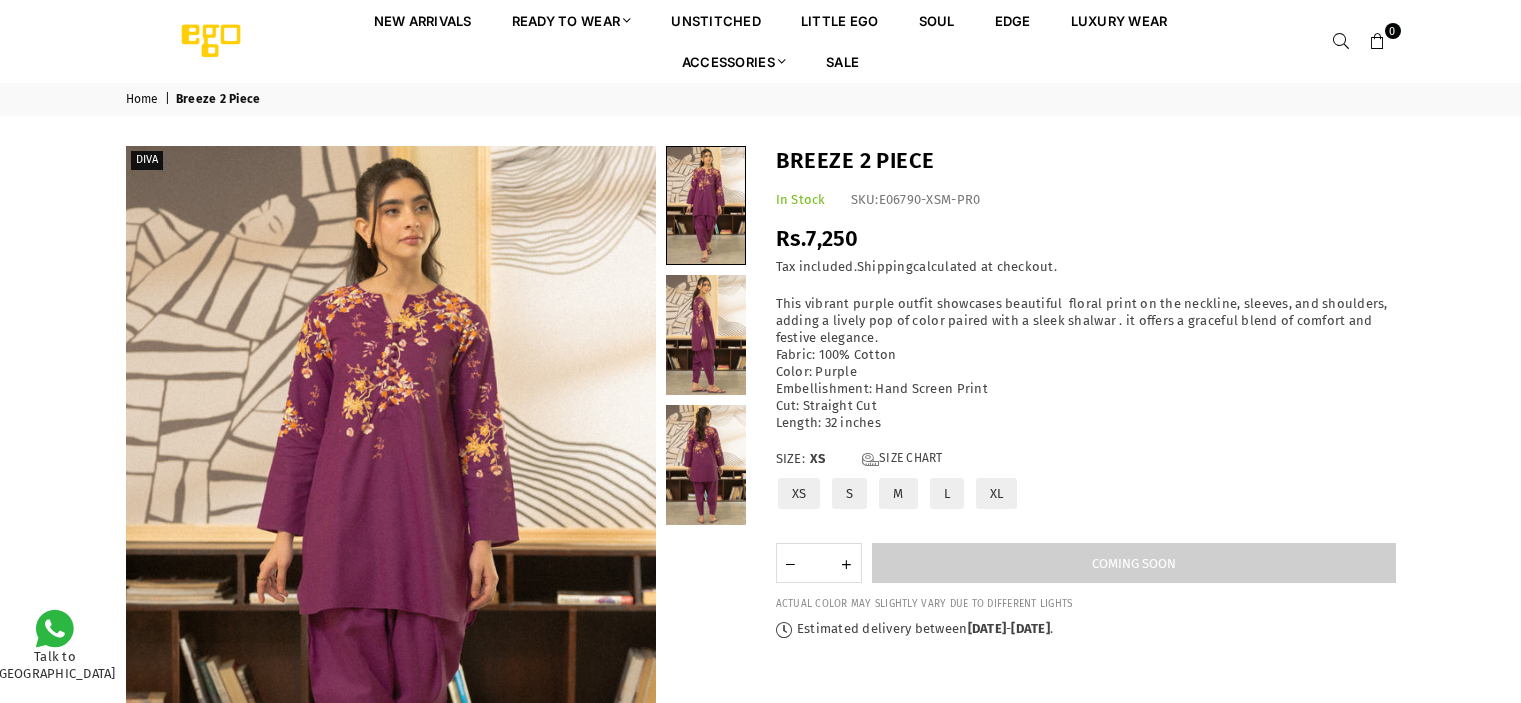 scroll, scrollTop: 0, scrollLeft: 0, axis: both 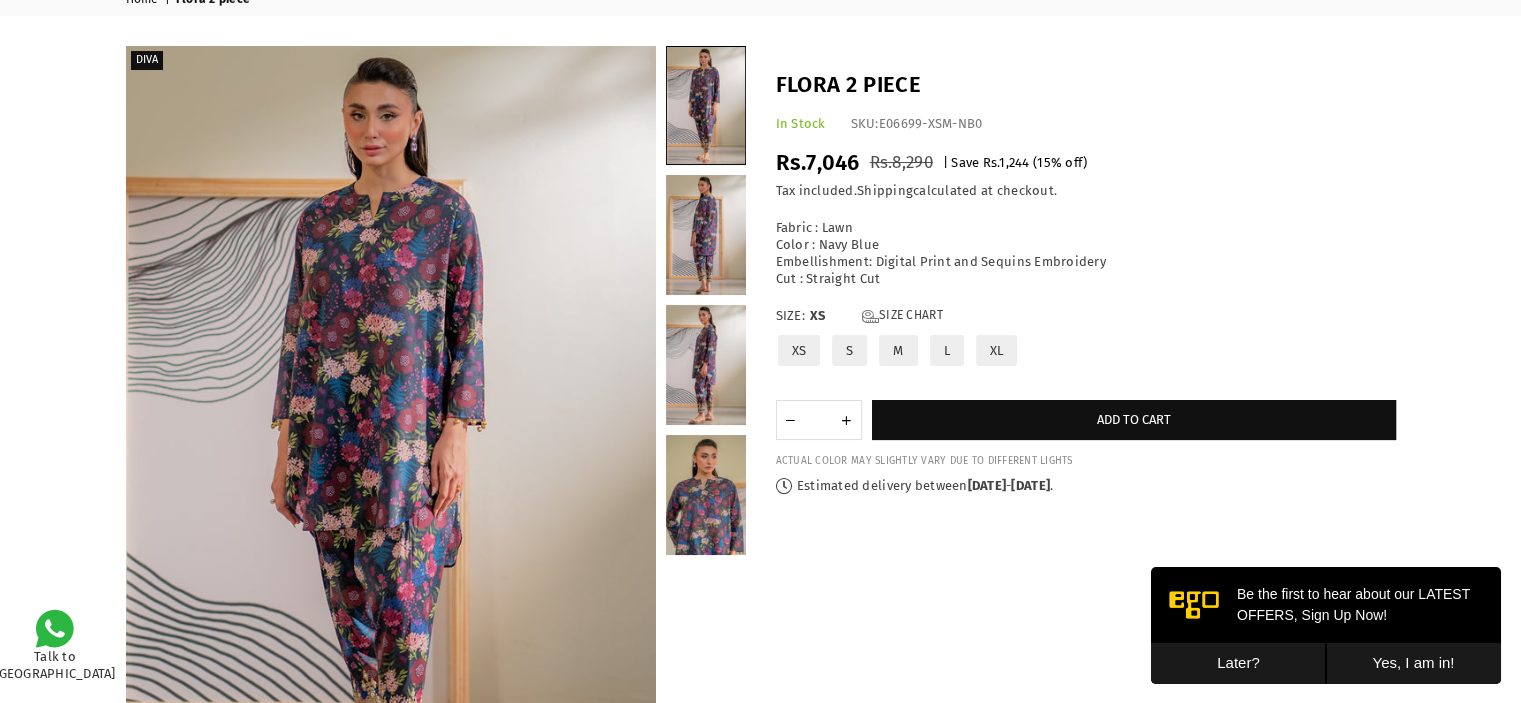 click on "L" at bounding box center (947, 350) 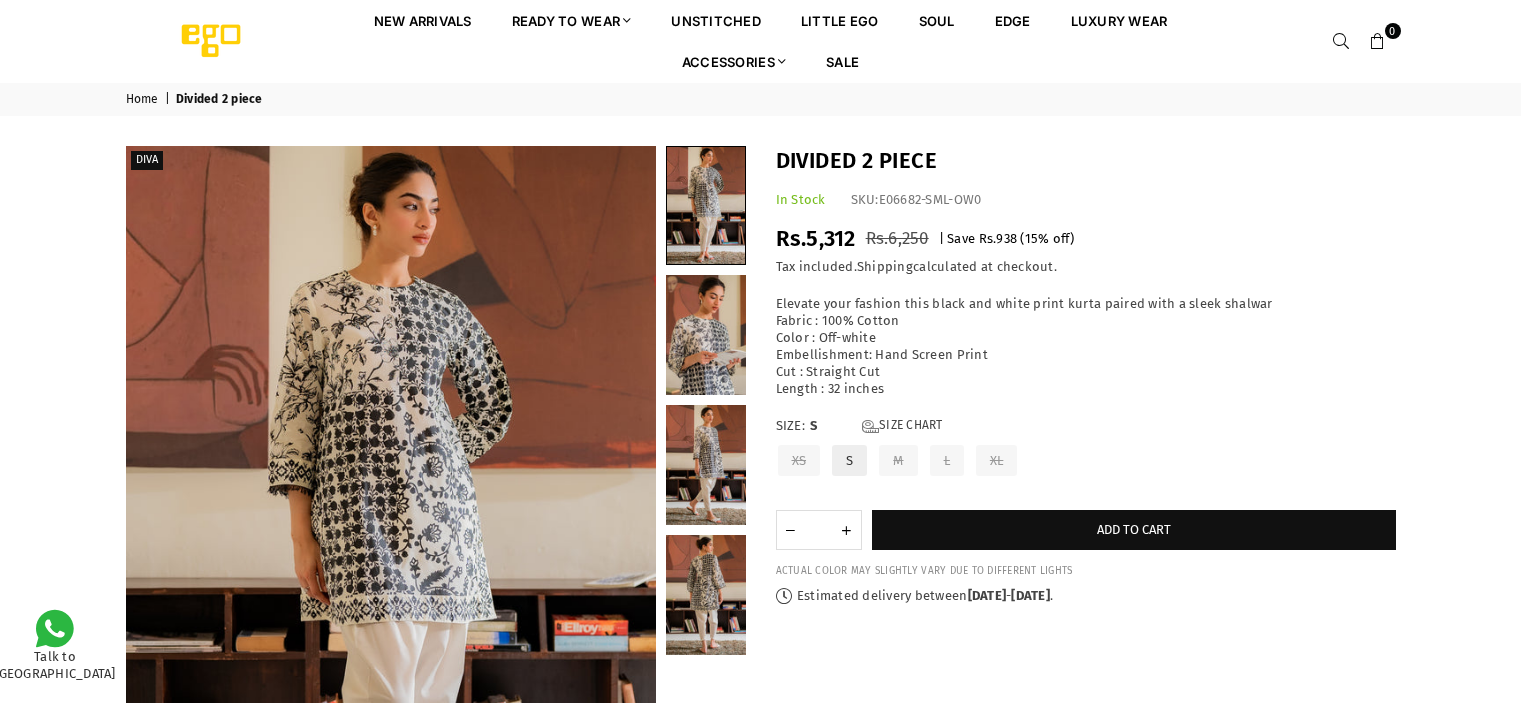 scroll, scrollTop: 0, scrollLeft: 0, axis: both 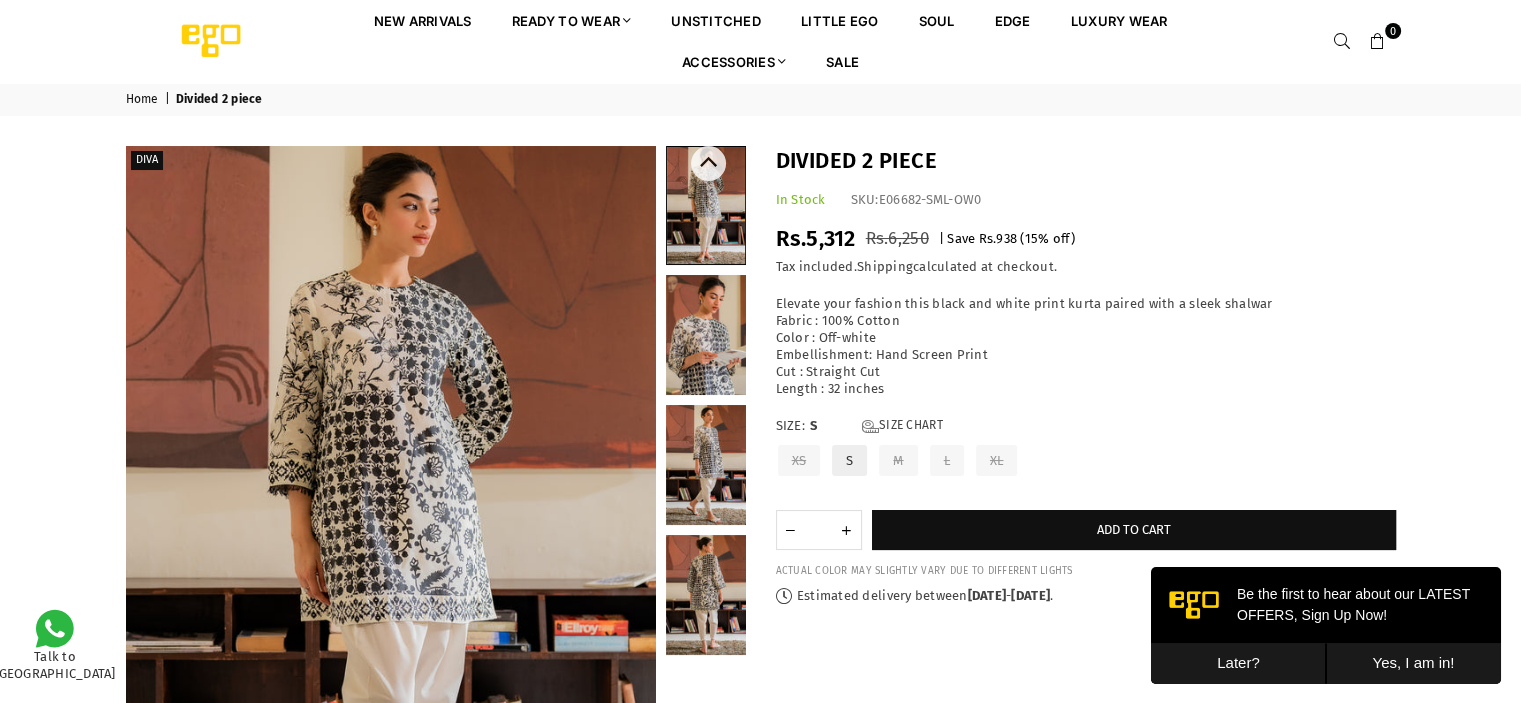 click at bounding box center [706, 205] 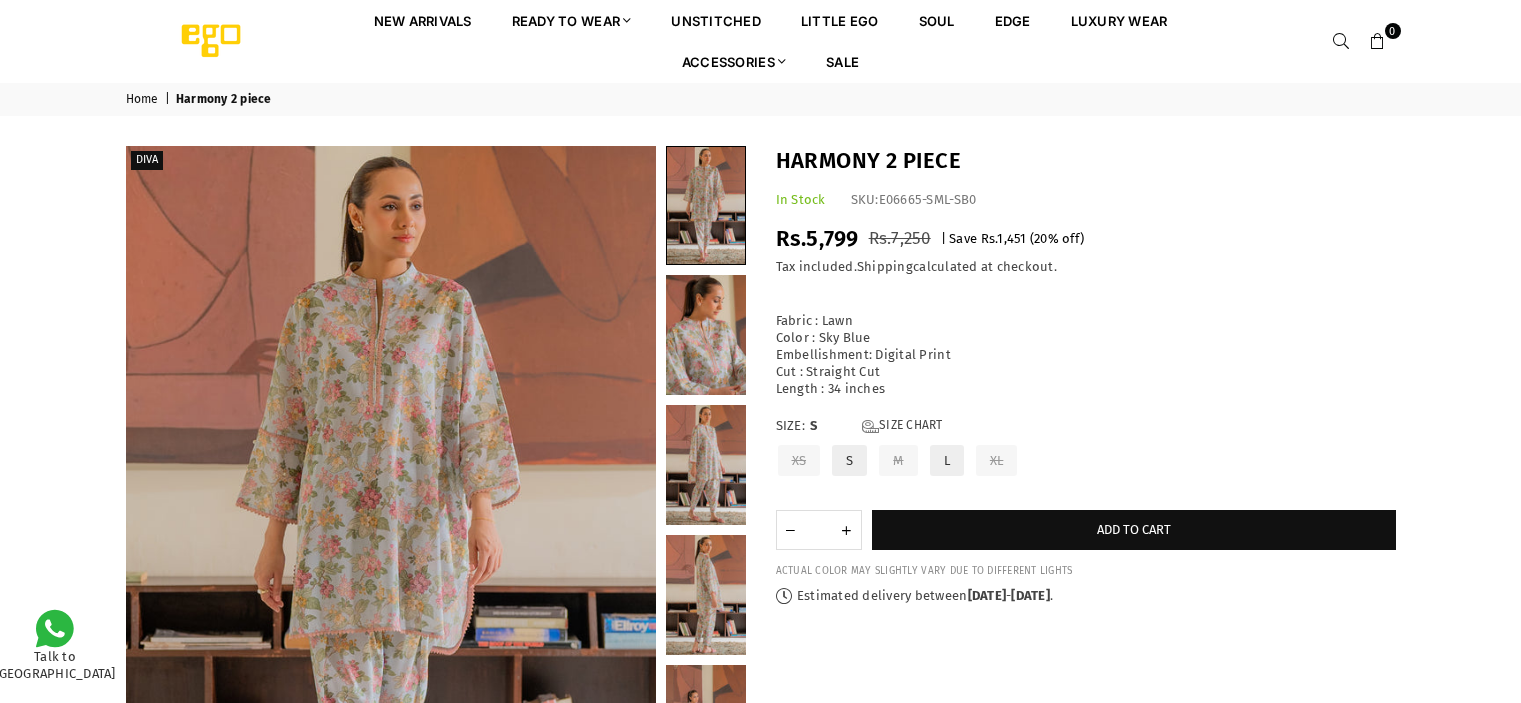 scroll, scrollTop: 0, scrollLeft: 0, axis: both 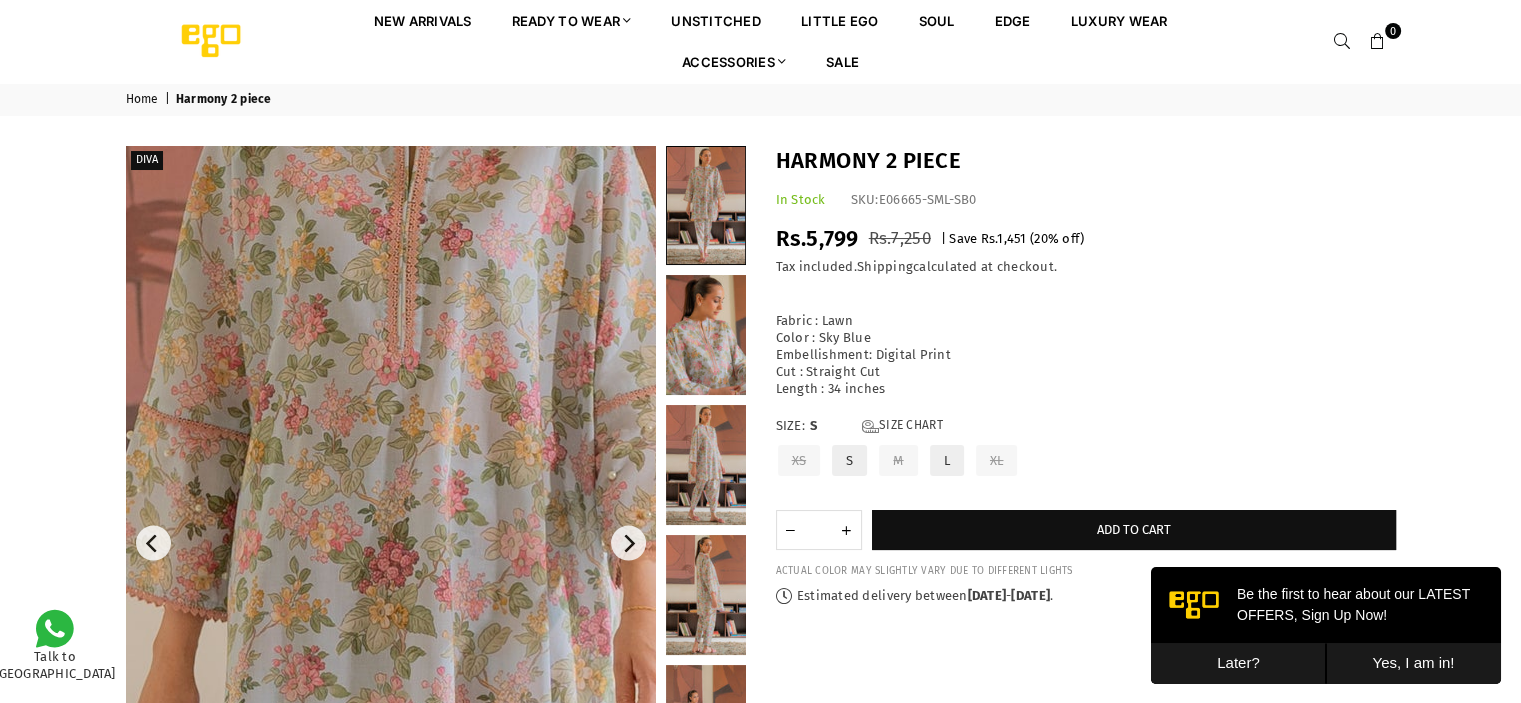 click at bounding box center [439, 665] 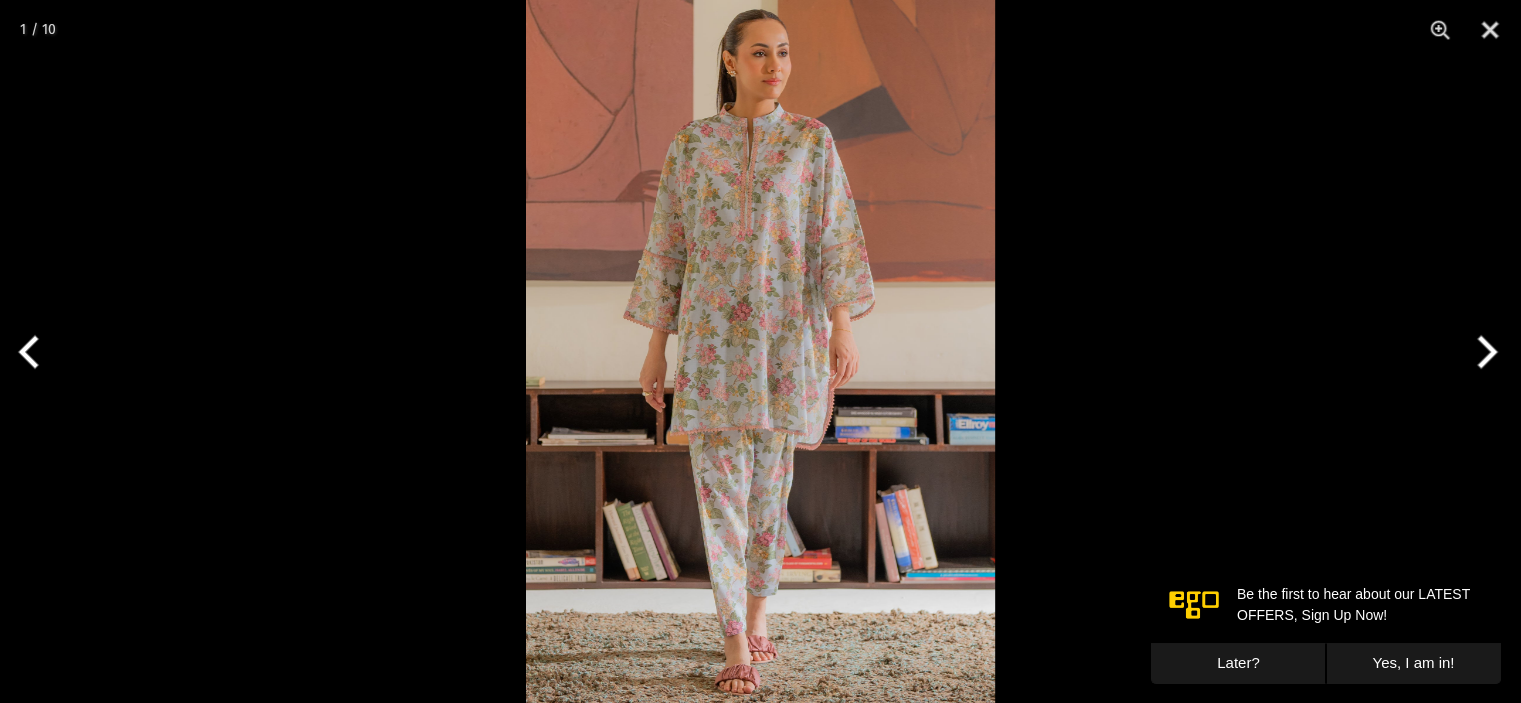 click at bounding box center [760, 351] 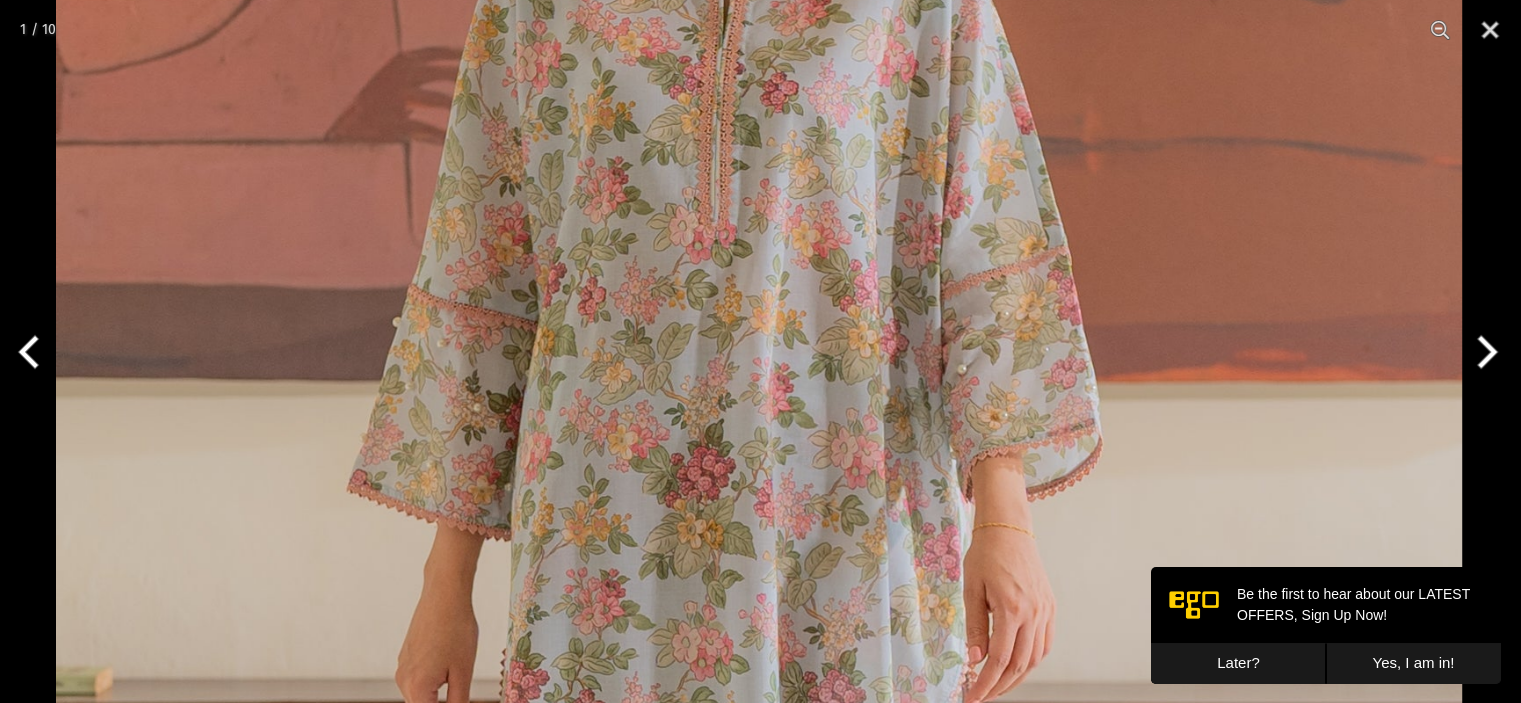 click at bounding box center (759, 591) 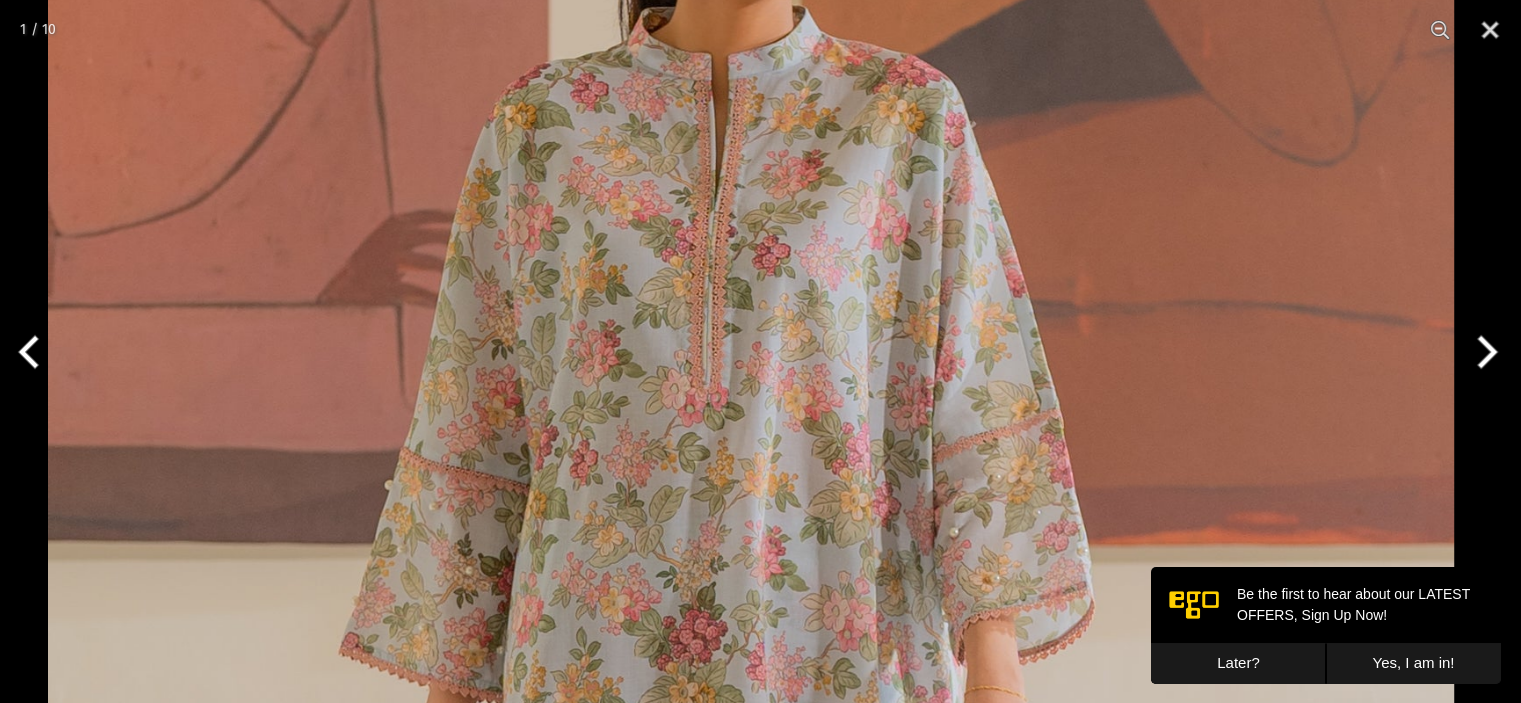 click at bounding box center (751, 754) 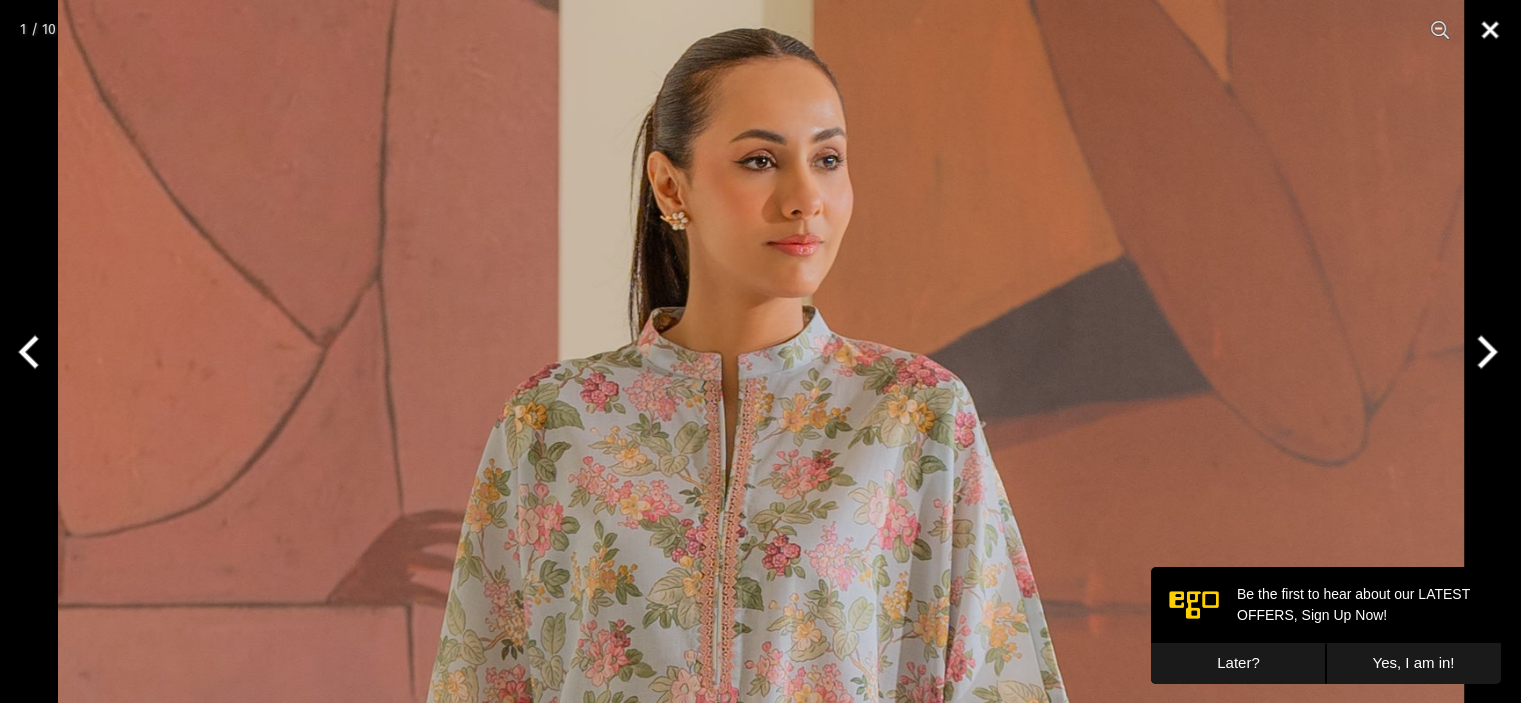 click at bounding box center [1490, 30] 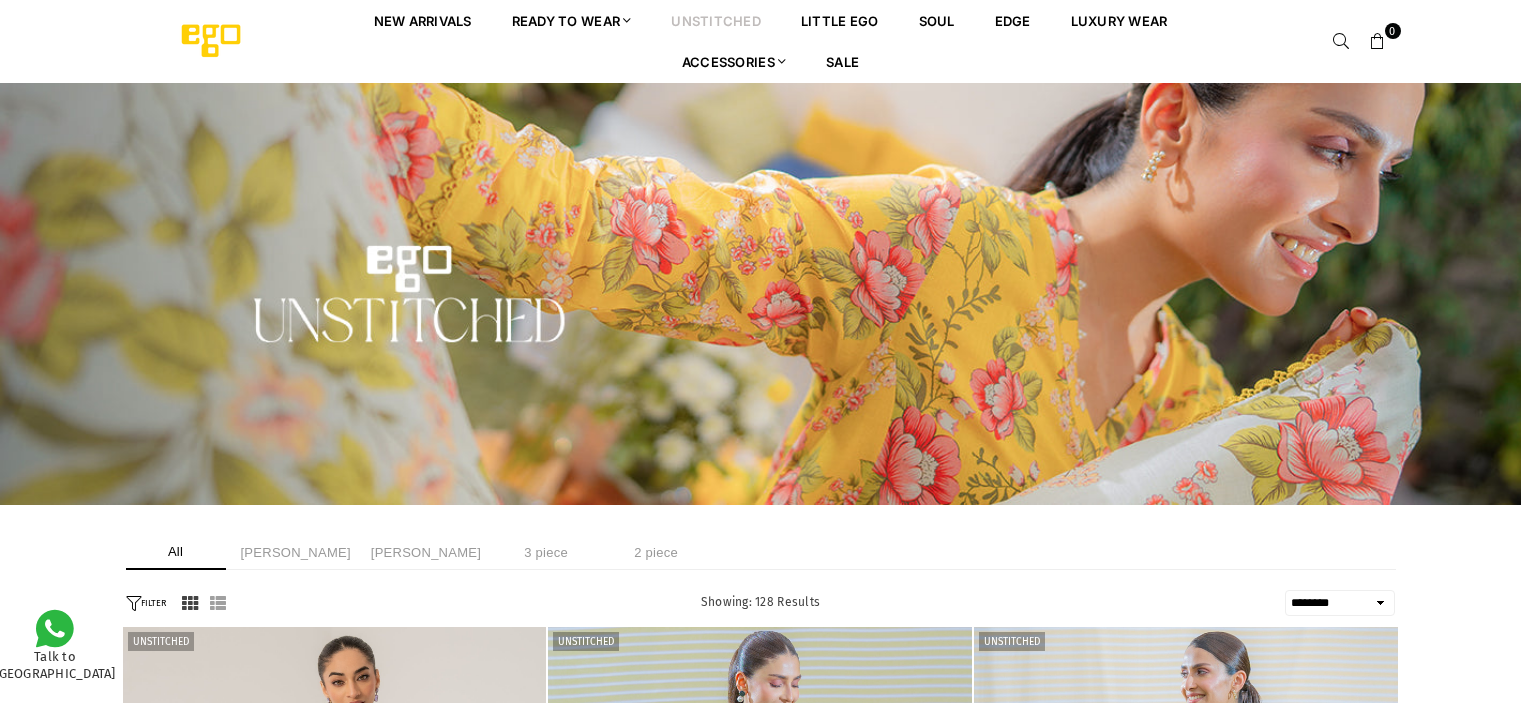 select on "******" 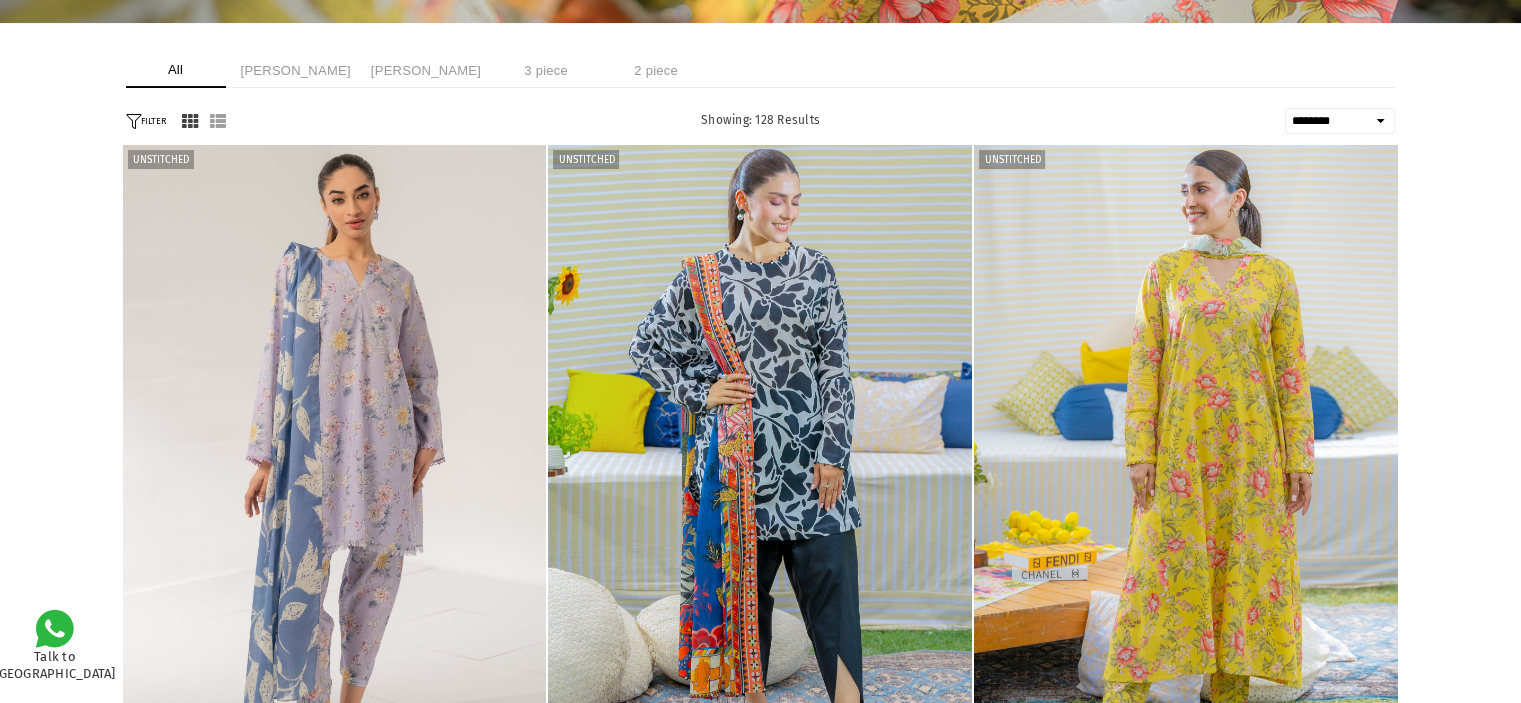 scroll, scrollTop: 0, scrollLeft: 0, axis: both 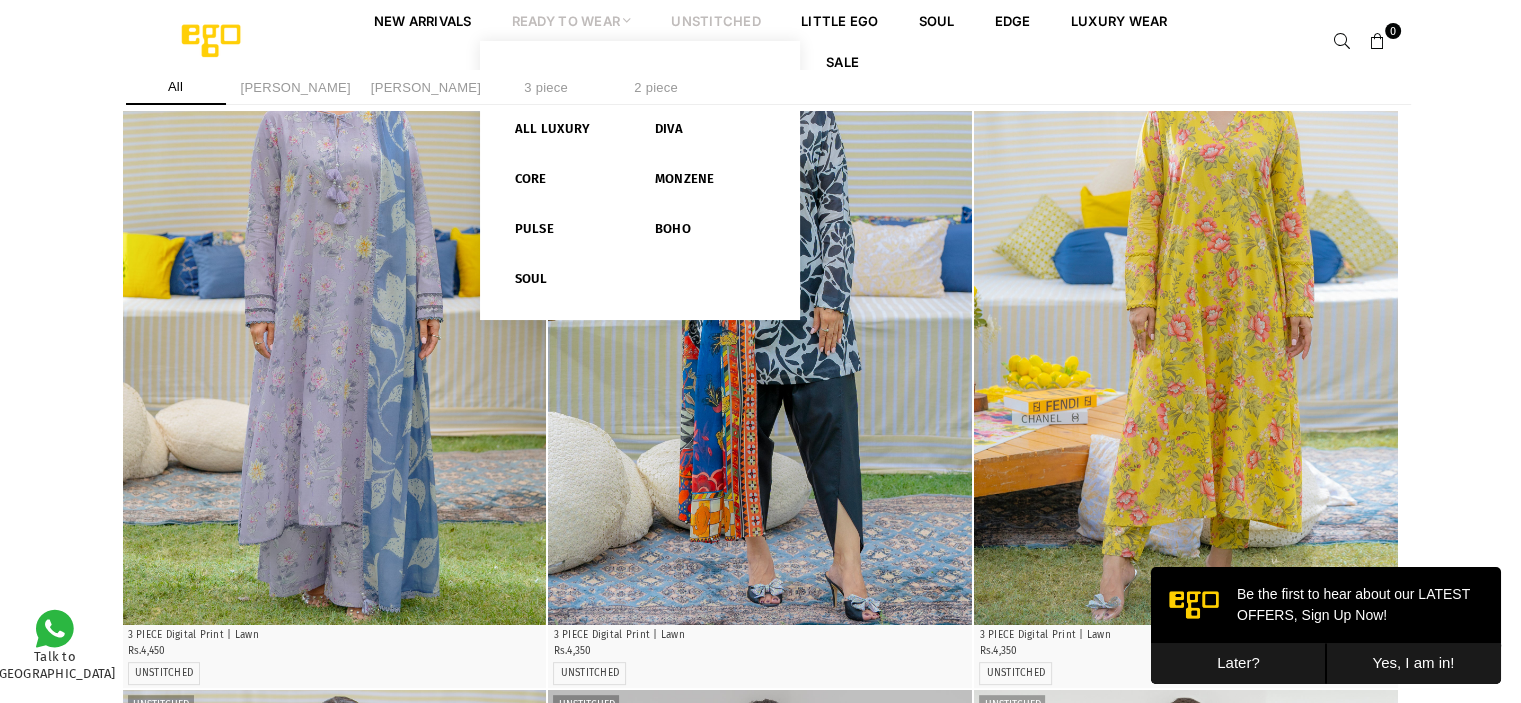 click on "Ready to Wear" at bounding box center (572, 20) 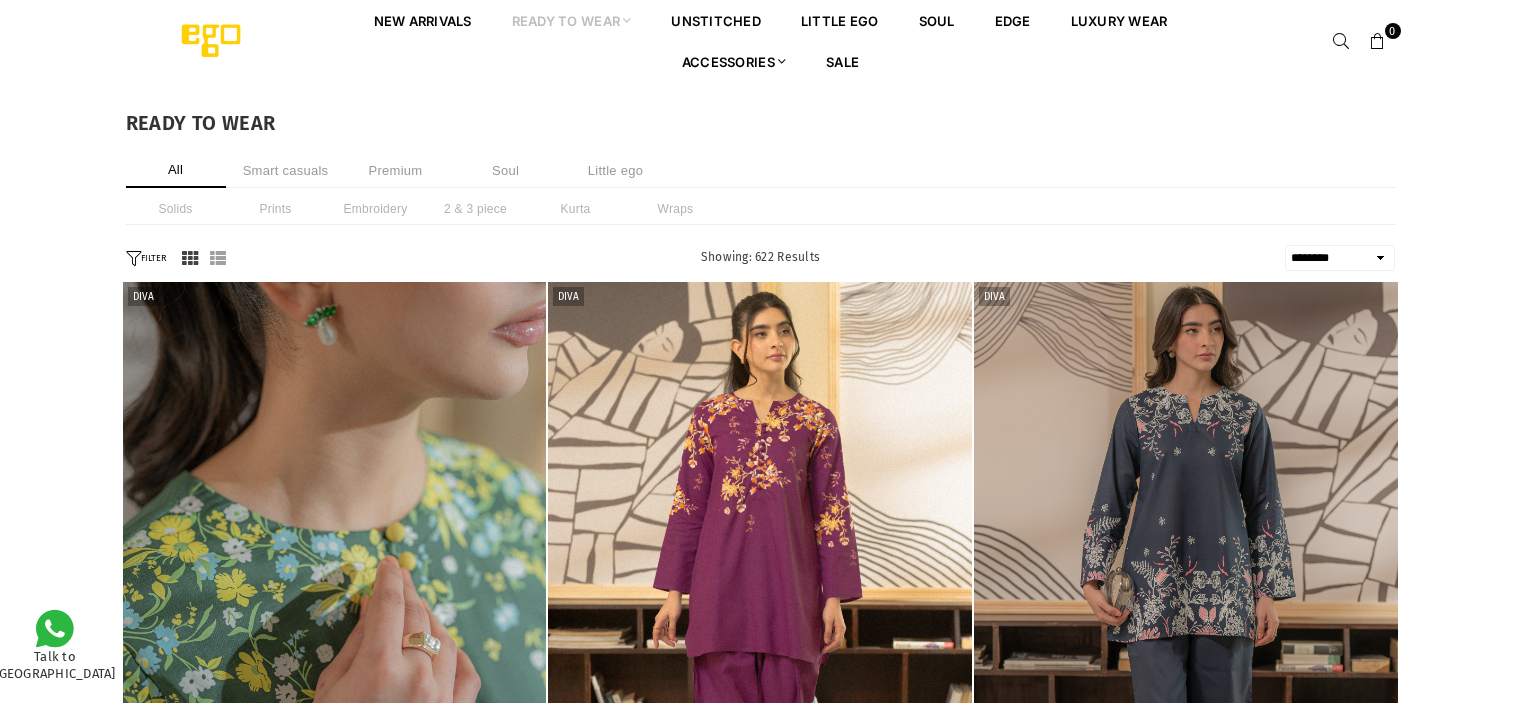 select on "******" 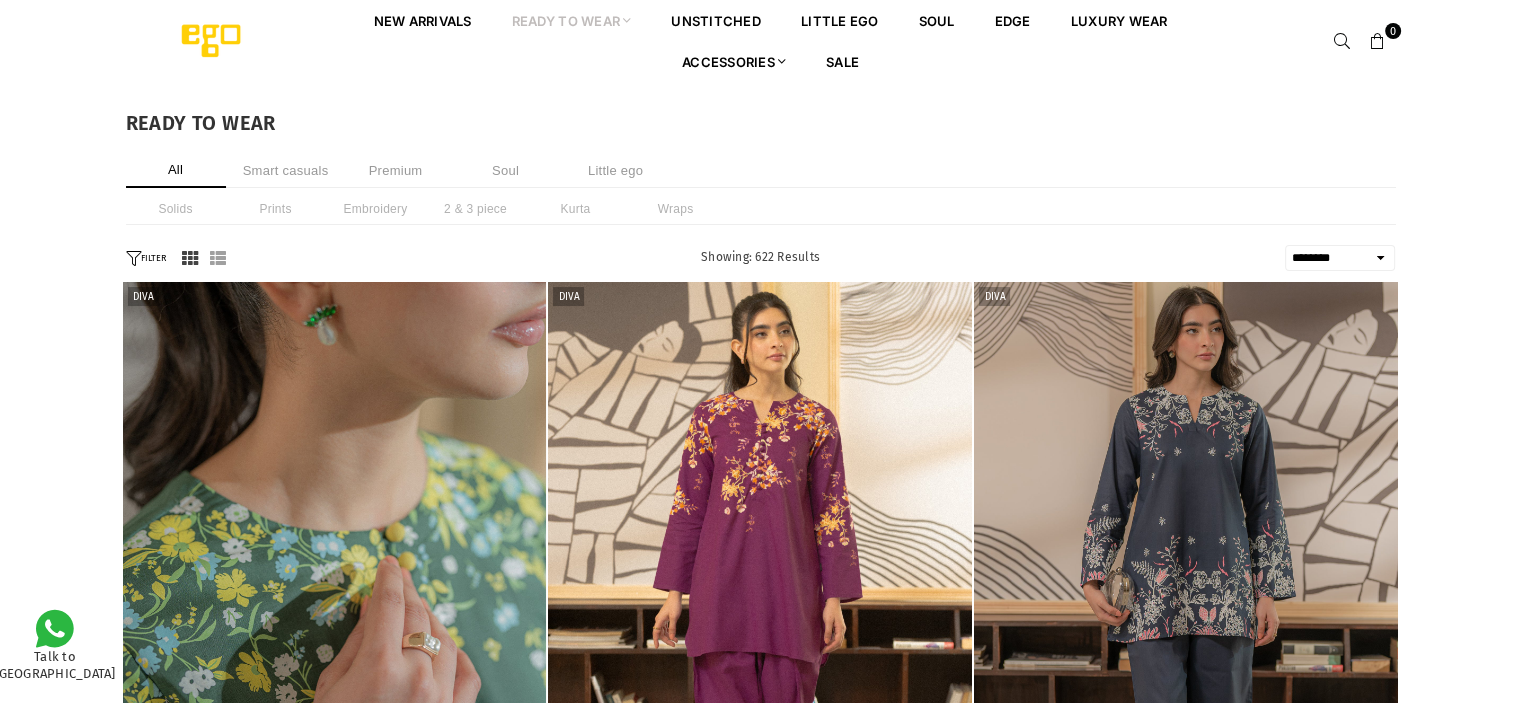 scroll, scrollTop: 0, scrollLeft: 0, axis: both 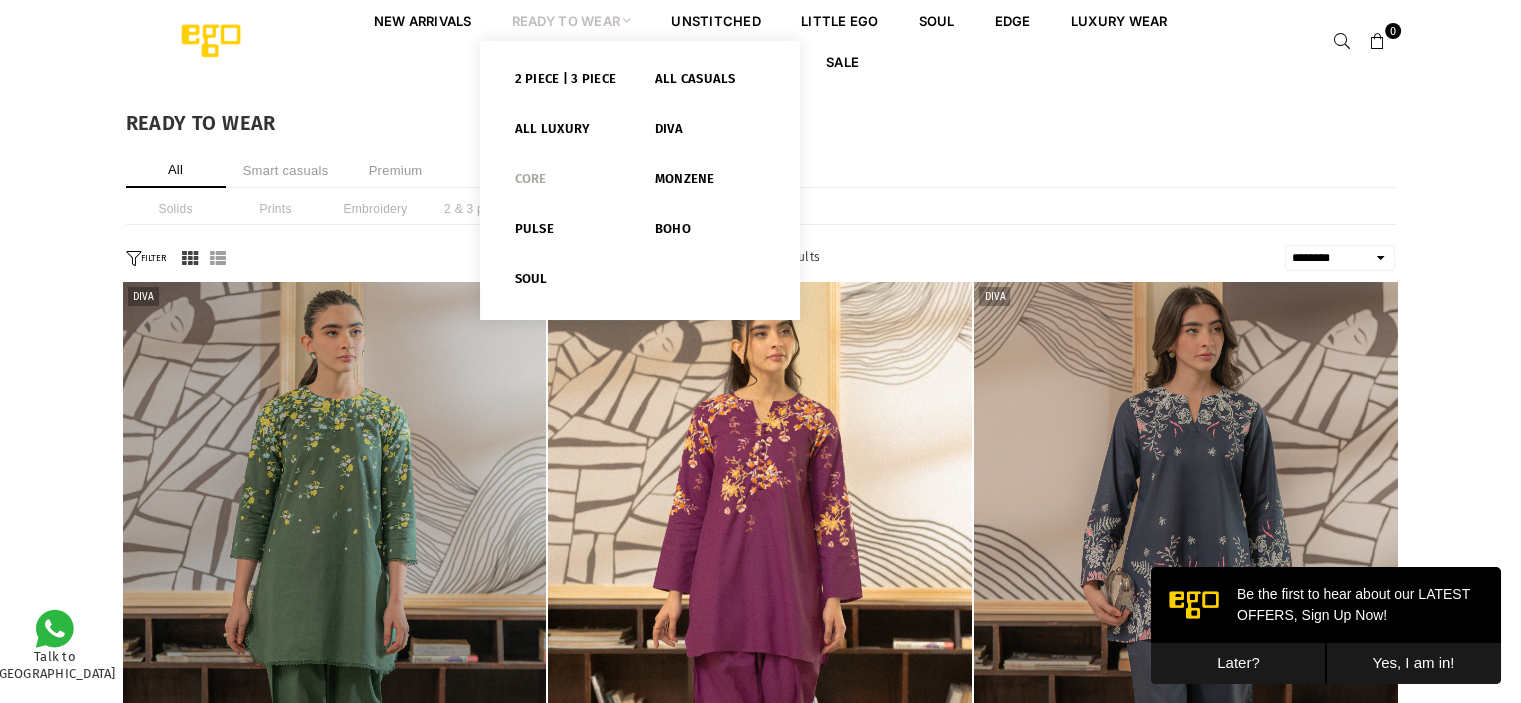 click on "Core" at bounding box center (570, 183) 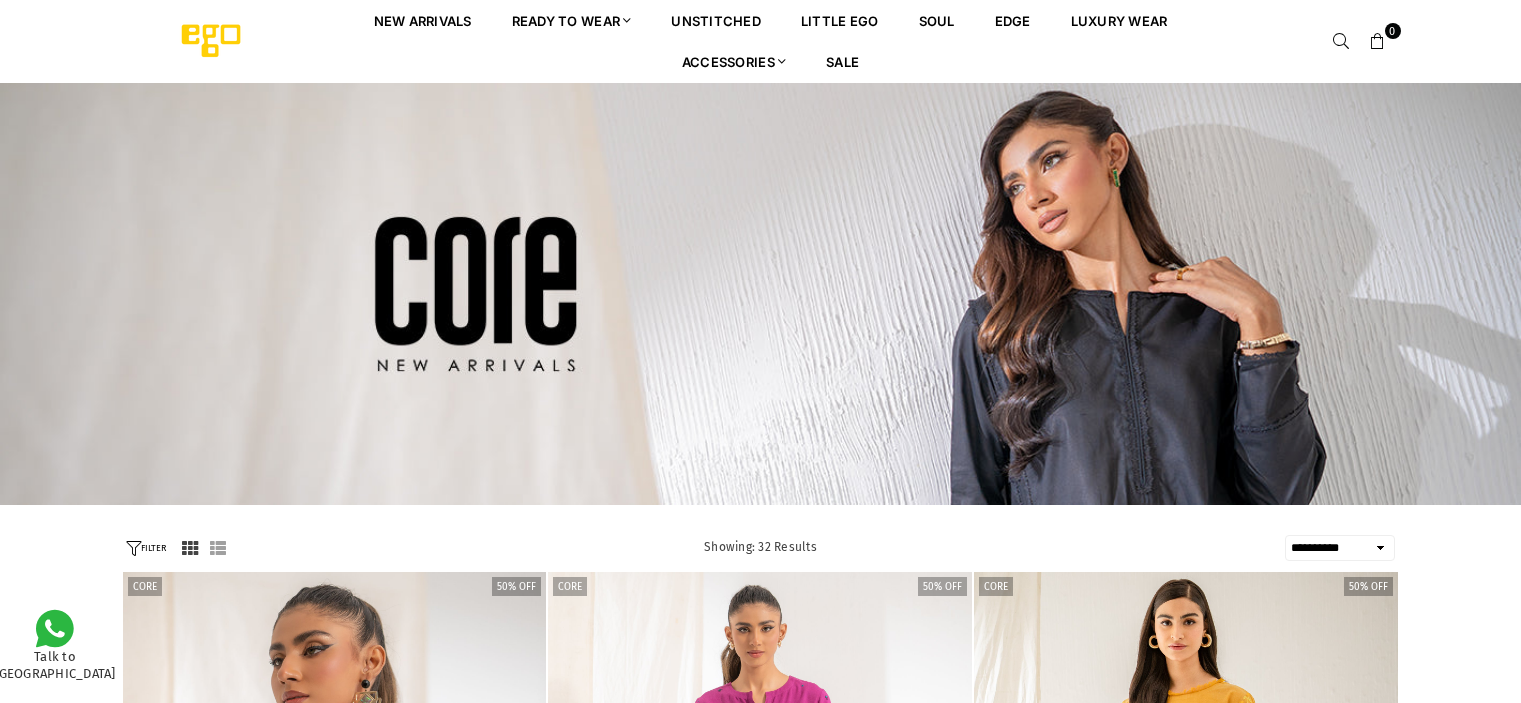 select on "**********" 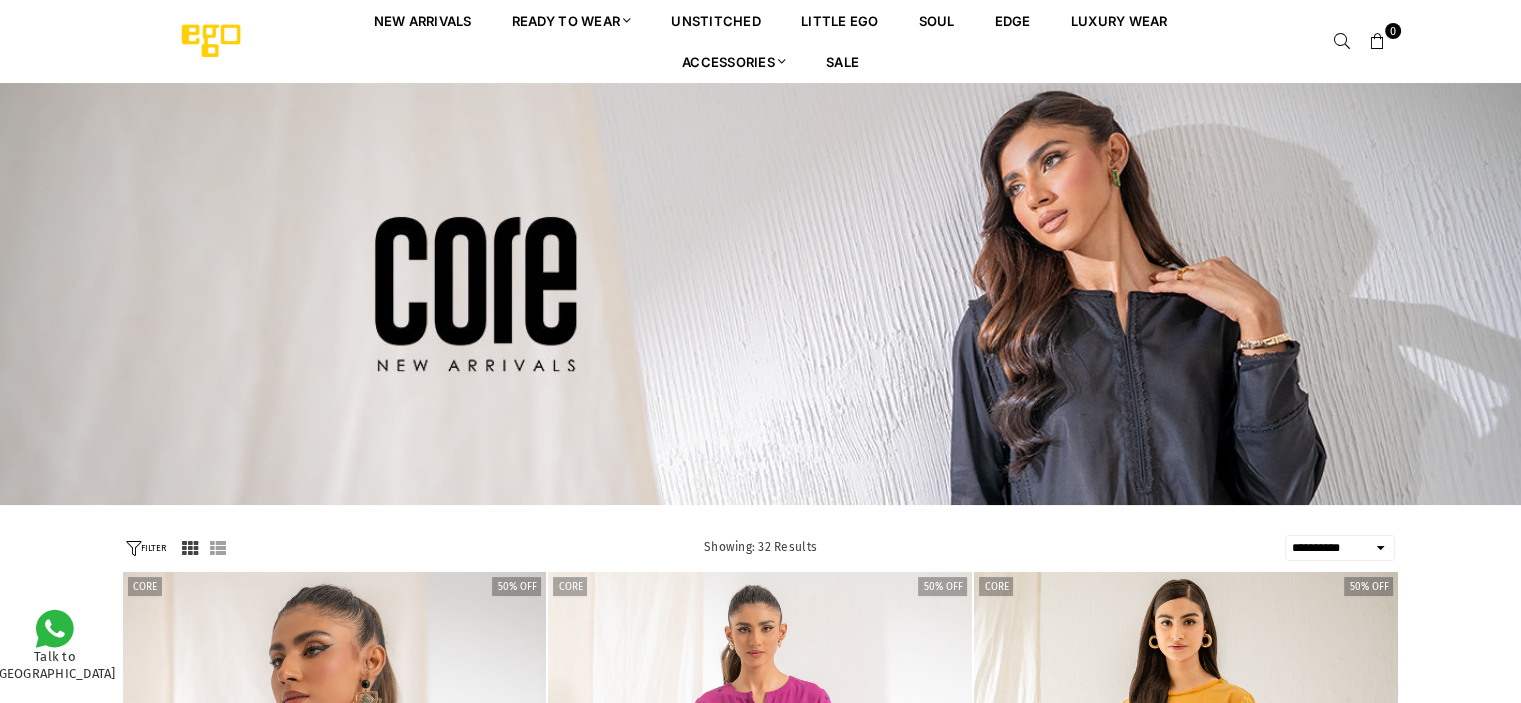 scroll, scrollTop: 0, scrollLeft: 0, axis: both 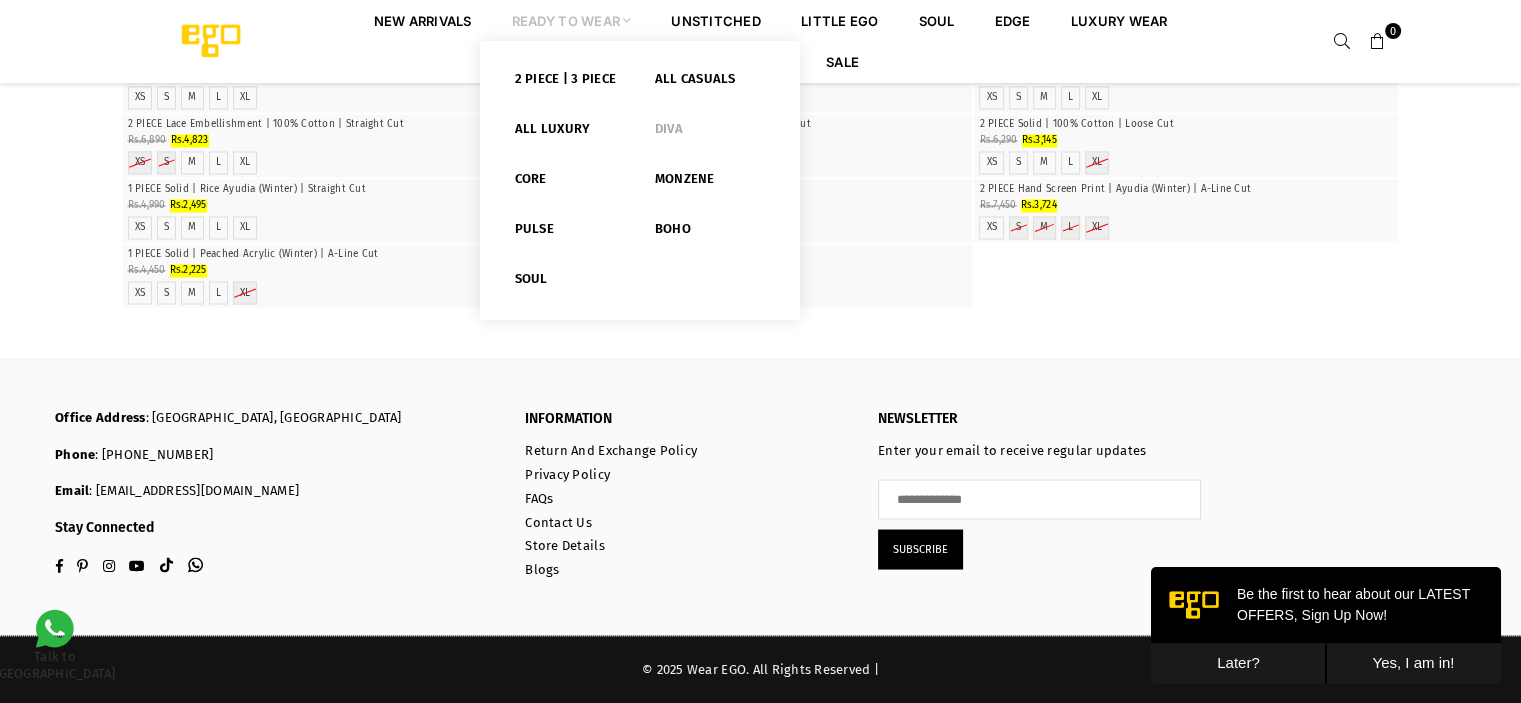 click on "Diva" at bounding box center (710, 133) 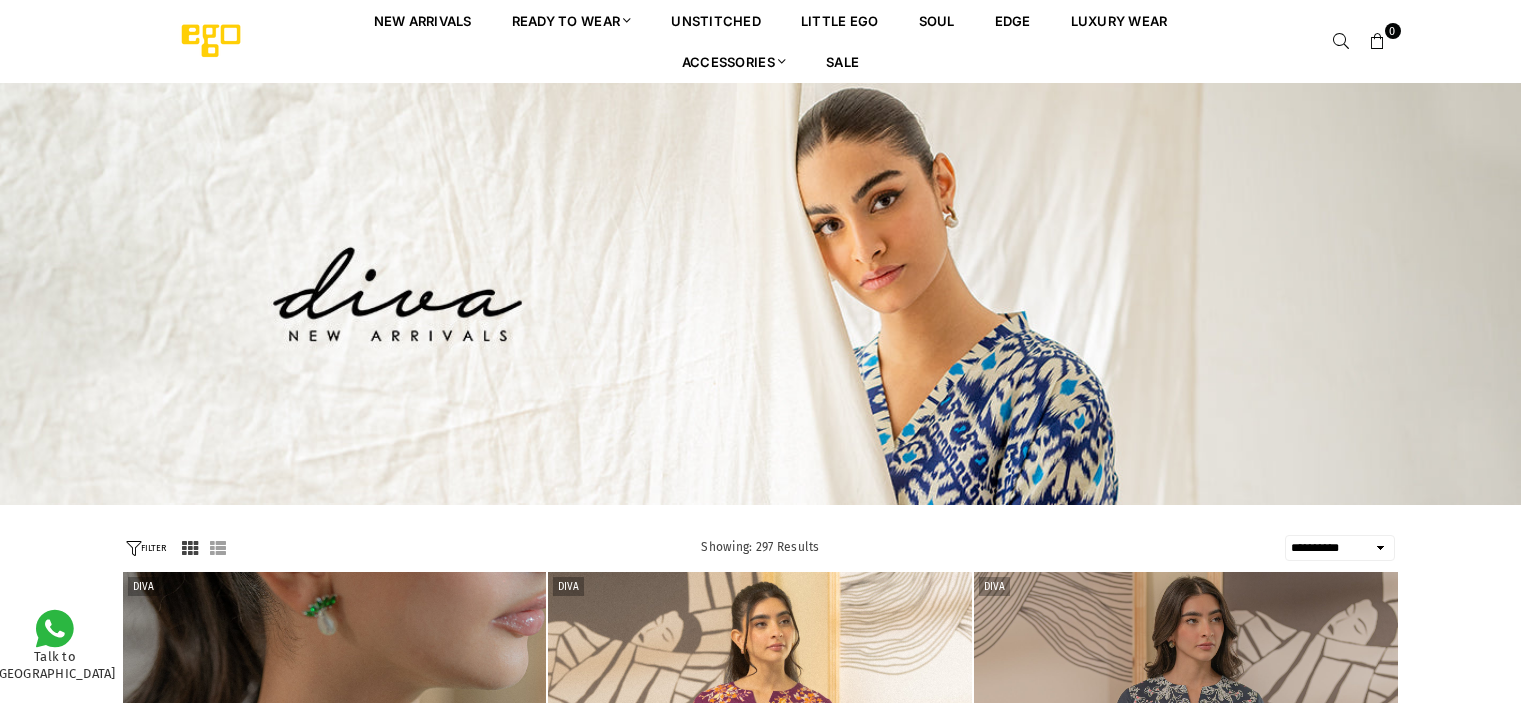 select on "**********" 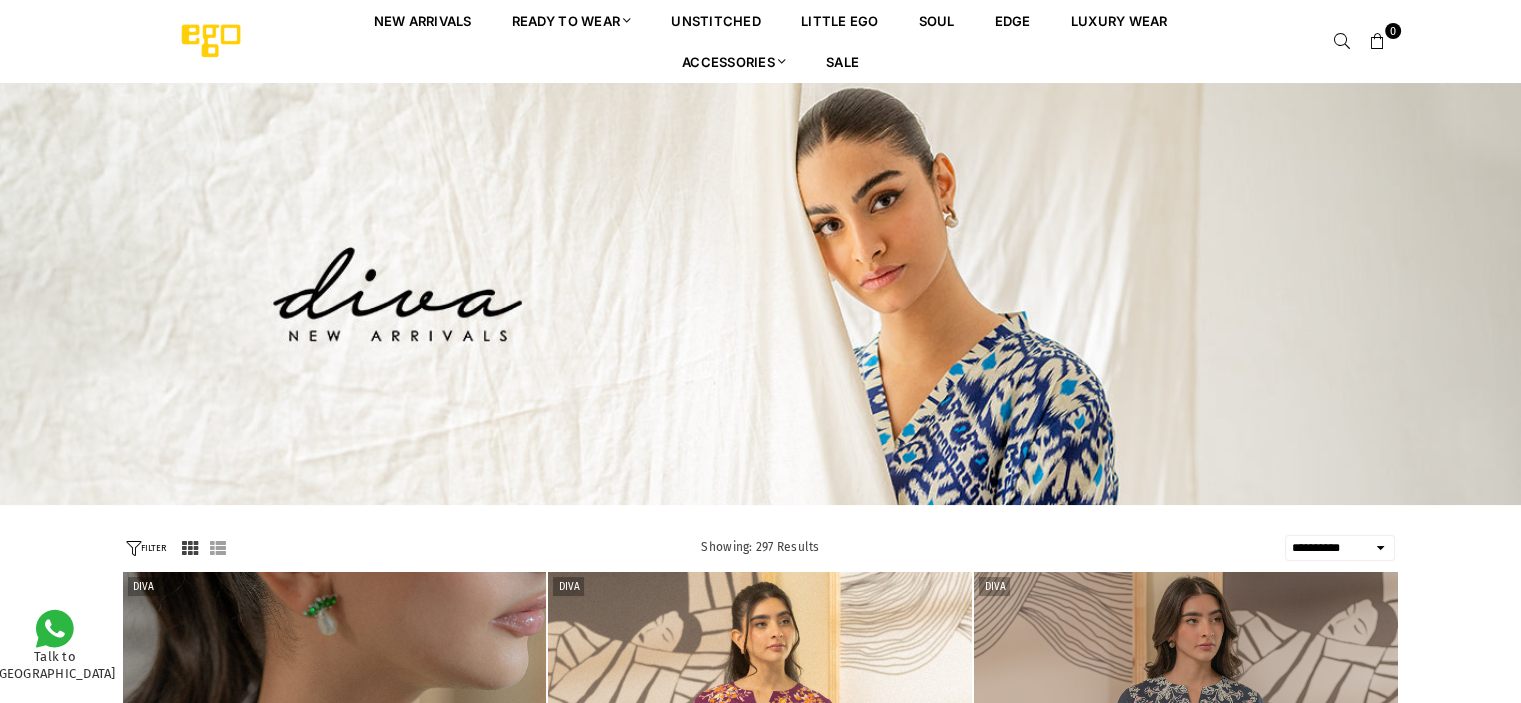 scroll, scrollTop: 0, scrollLeft: 0, axis: both 